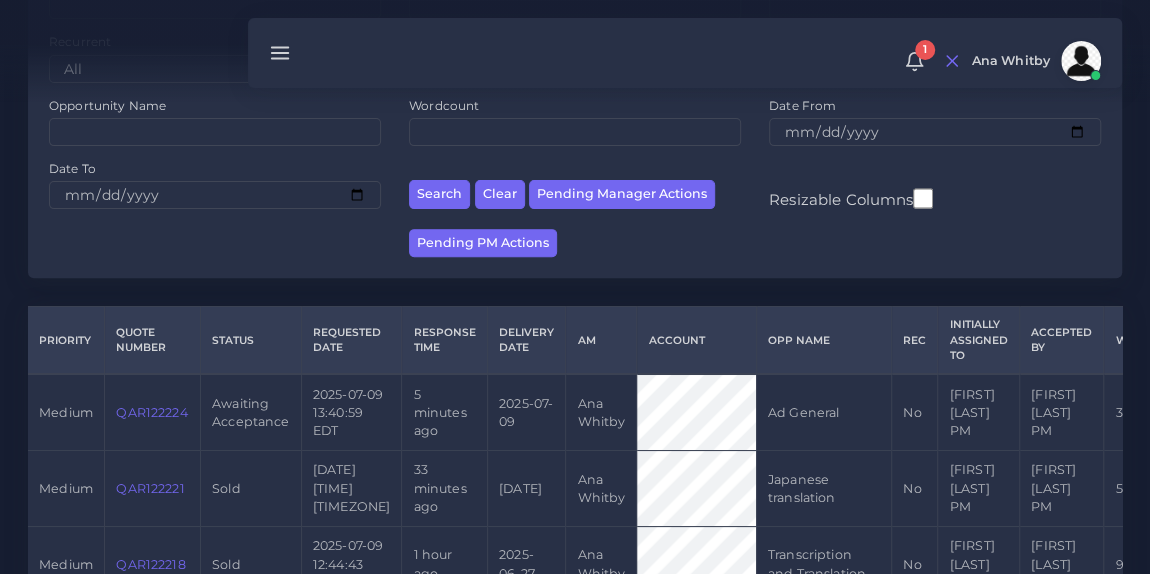 scroll, scrollTop: 339, scrollLeft: 0, axis: vertical 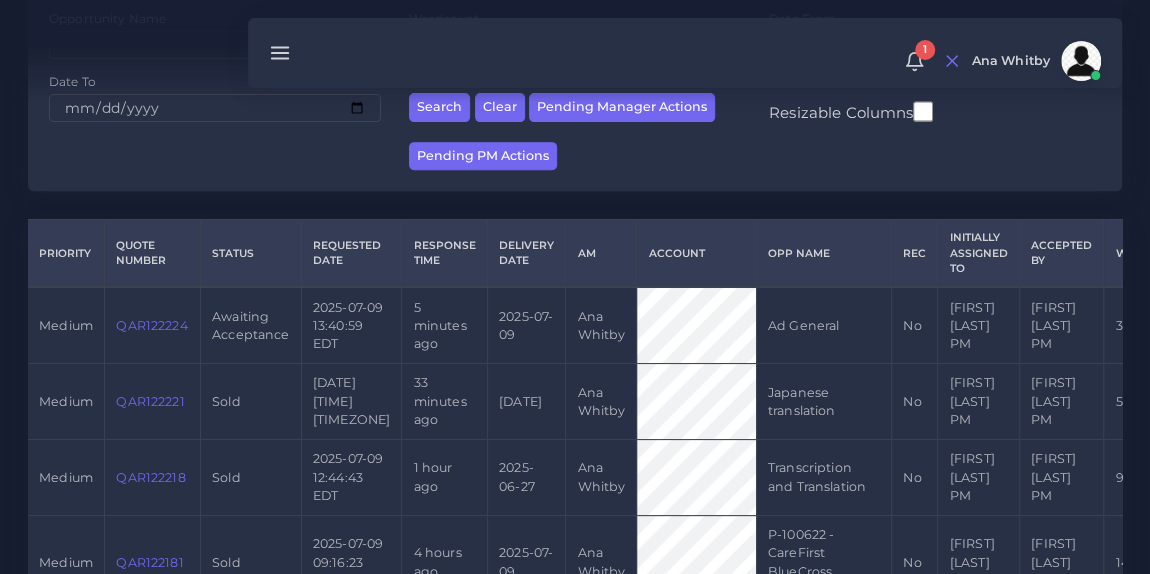 click on "QAR122224" at bounding box center [151, 325] 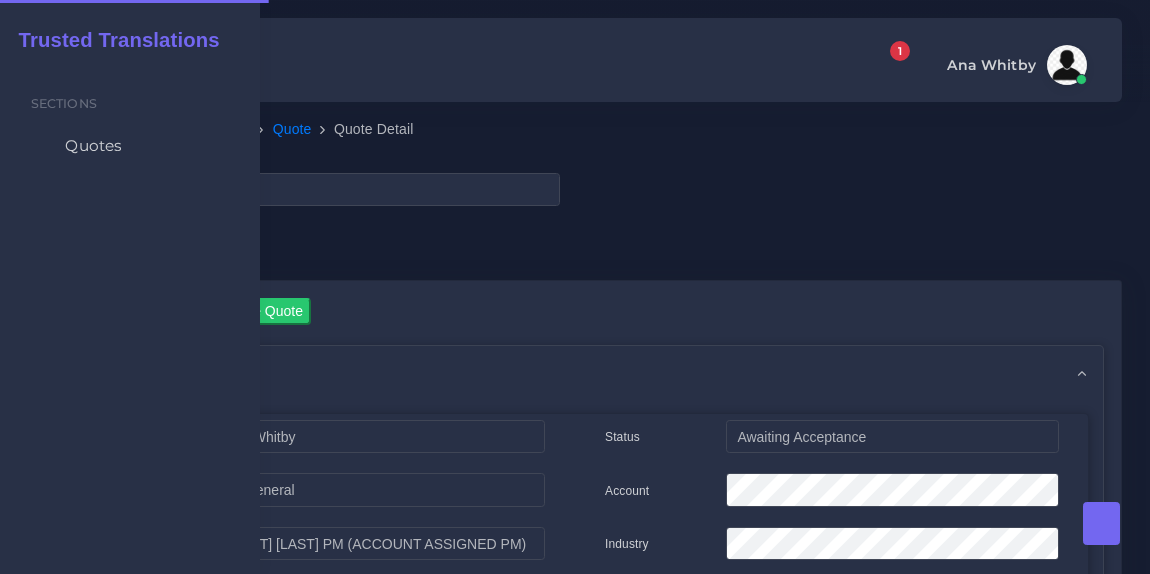 scroll, scrollTop: 0, scrollLeft: 0, axis: both 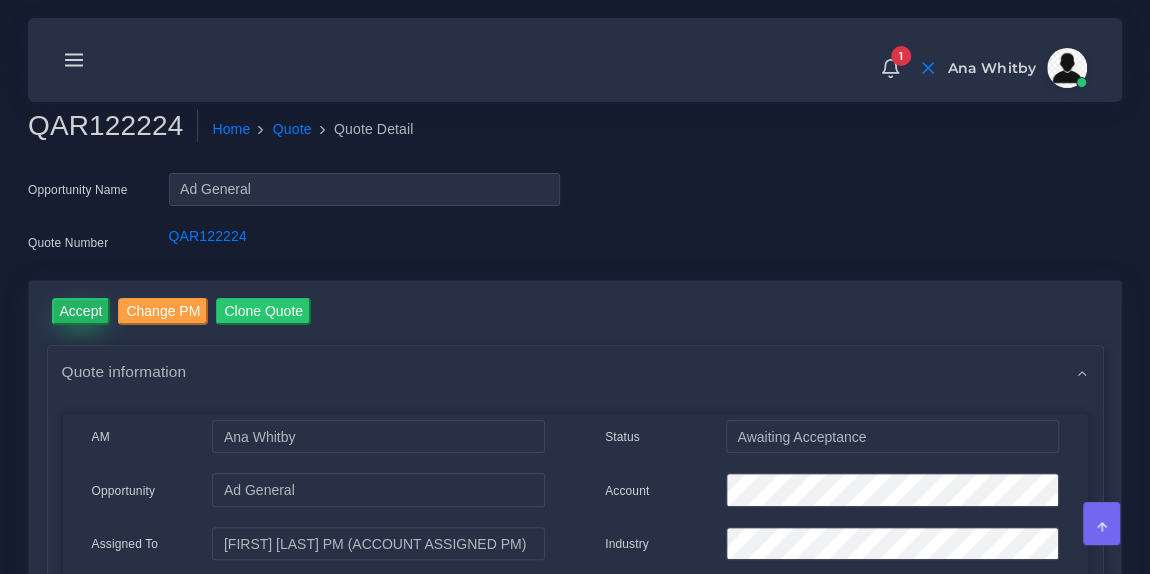 click on "Accept" at bounding box center [81, 311] 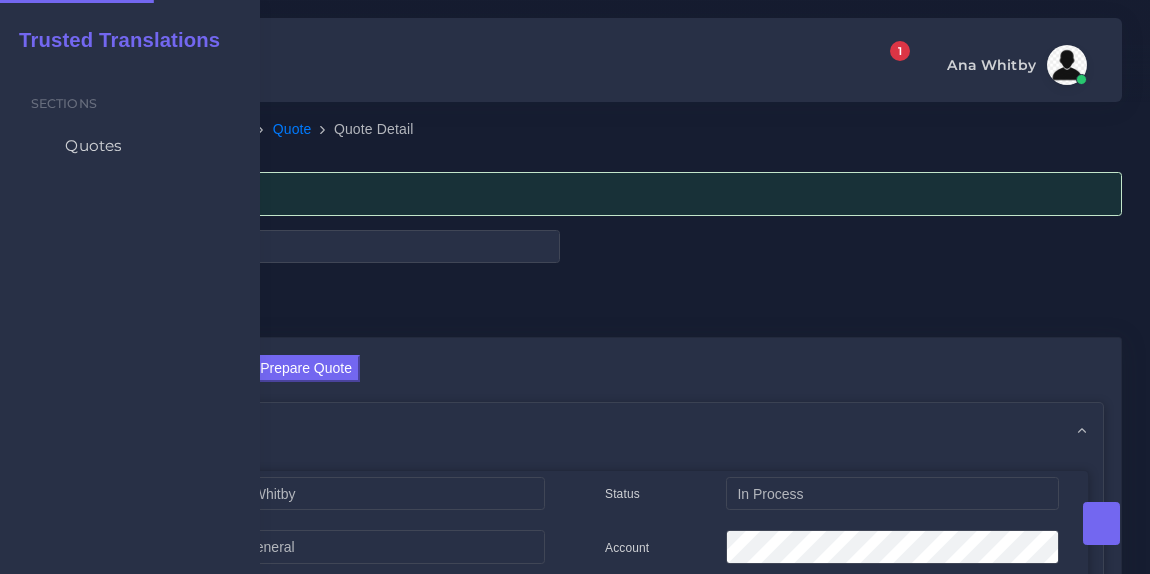scroll, scrollTop: 0, scrollLeft: 0, axis: both 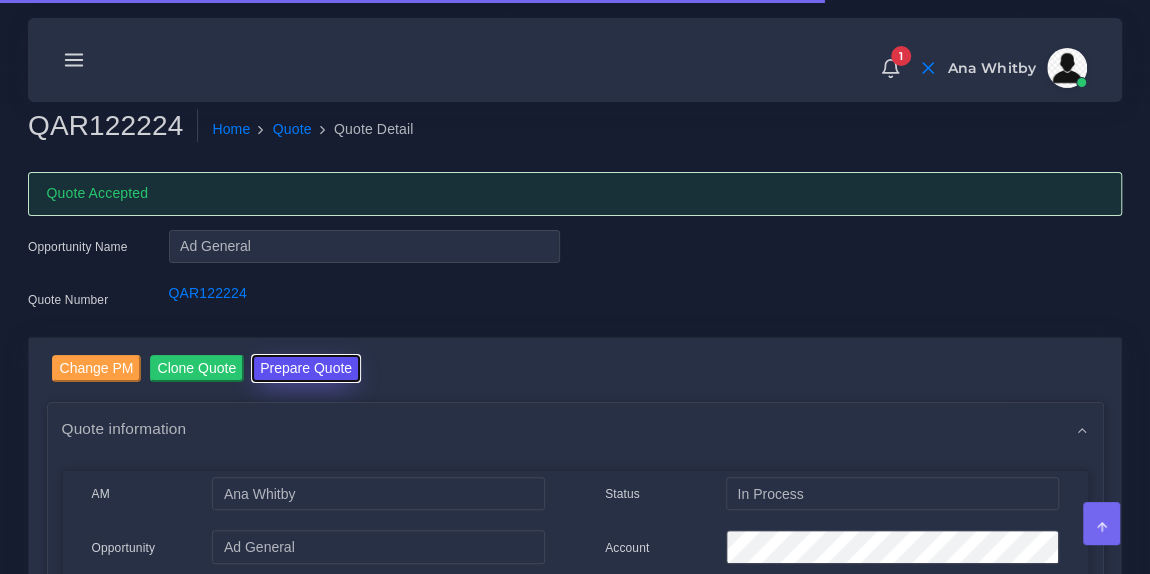 click on "Prepare Quote" at bounding box center (306, 368) 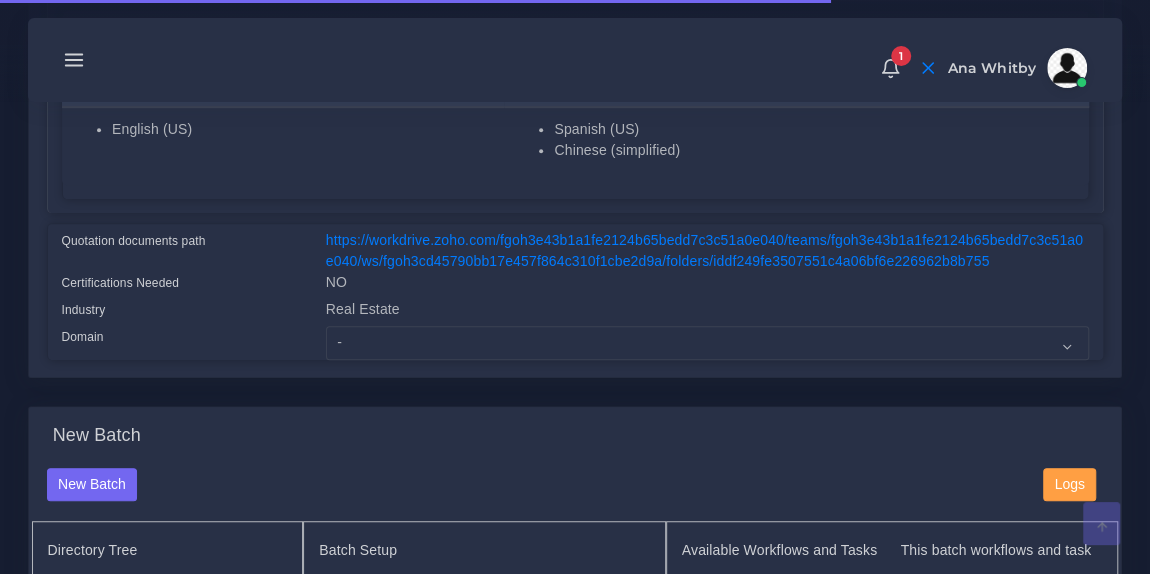 scroll, scrollTop: 419, scrollLeft: 0, axis: vertical 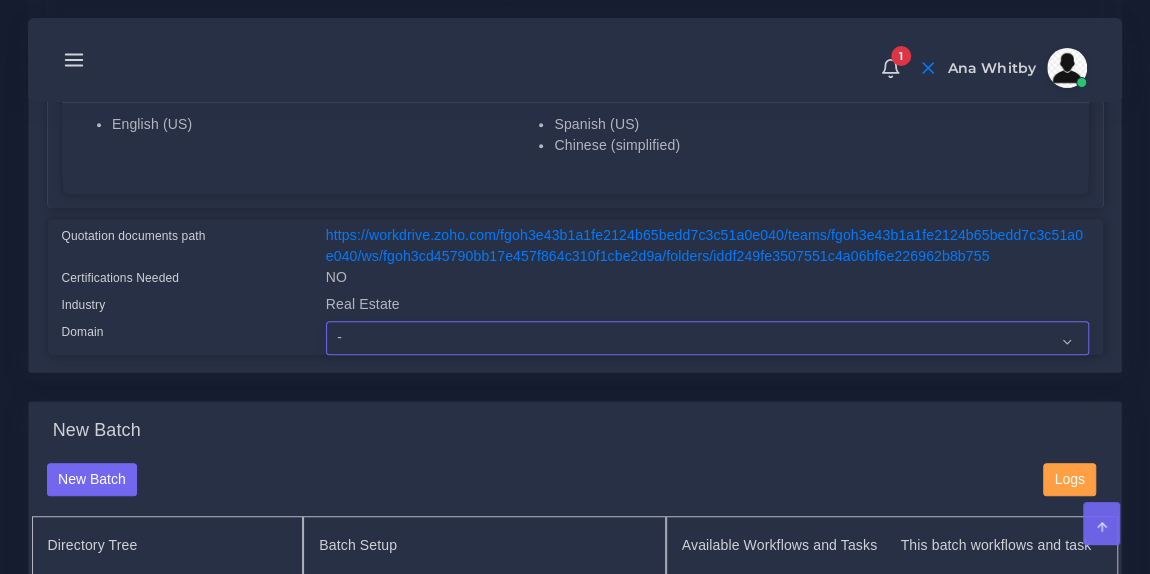 click on "-
Advertising and Media
Agriculture, Forestry and Fishing
Architecture, Building and Construction
Automotive
Chemicals
Computer Hardware
Computer Software
Consumer Electronics - Home appliances
Education
Energy, Water, Transportation and Utilities
Finance - Banking
Food Manufacturing and Services
Healthcare and Health Sciences
Hospitality, Leisure, Tourism and Arts
Human Resources - HR
Industrial Electronics
Industrial Manufacturing Insurance" at bounding box center [707, 338] 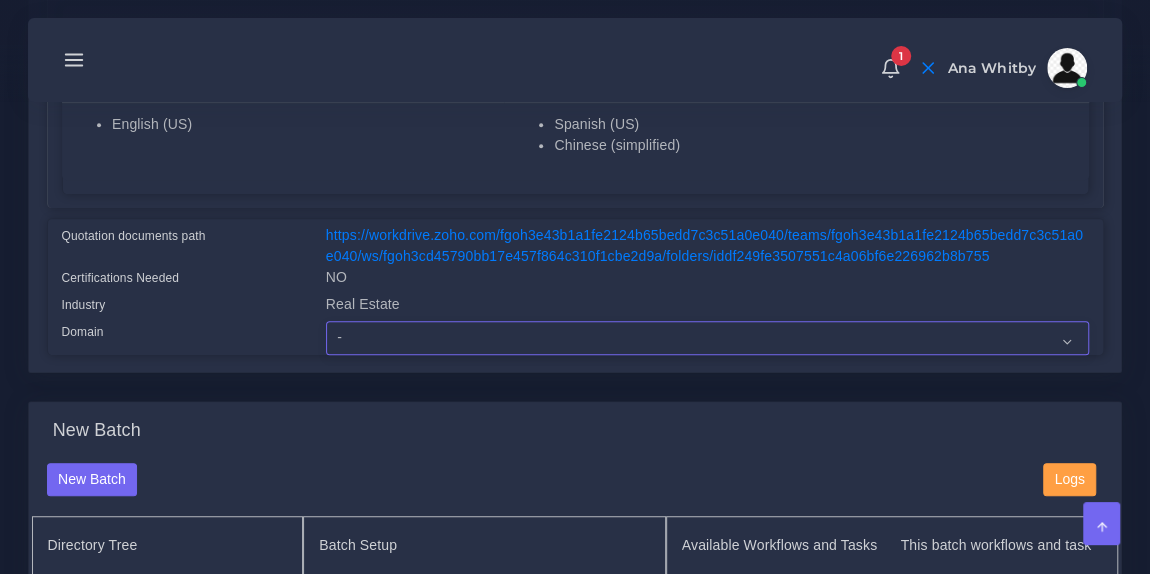 select on "Real Estate" 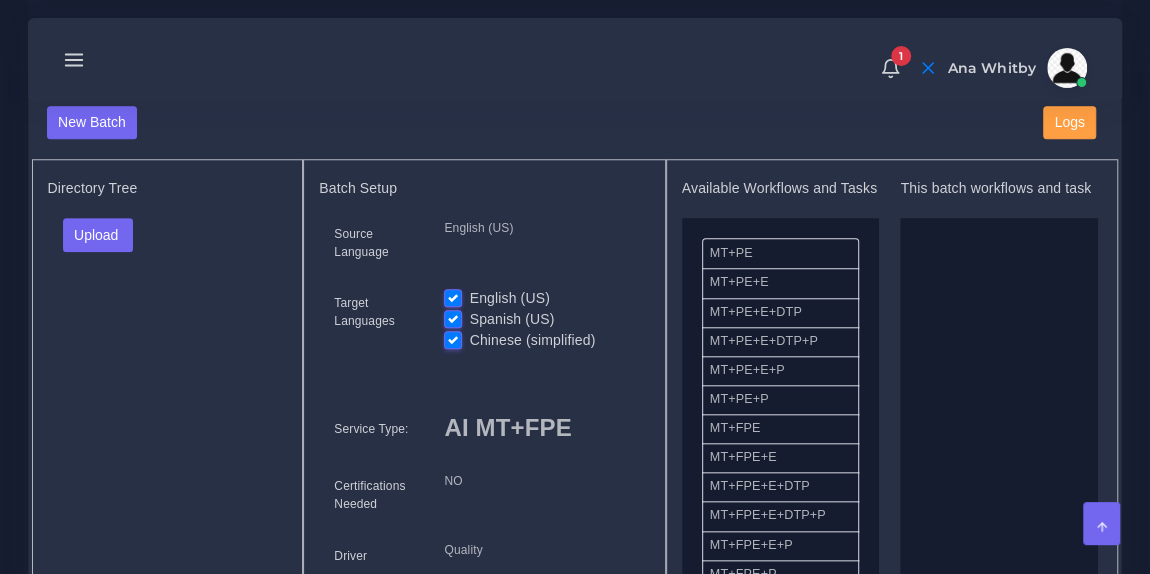 scroll, scrollTop: 790, scrollLeft: 0, axis: vertical 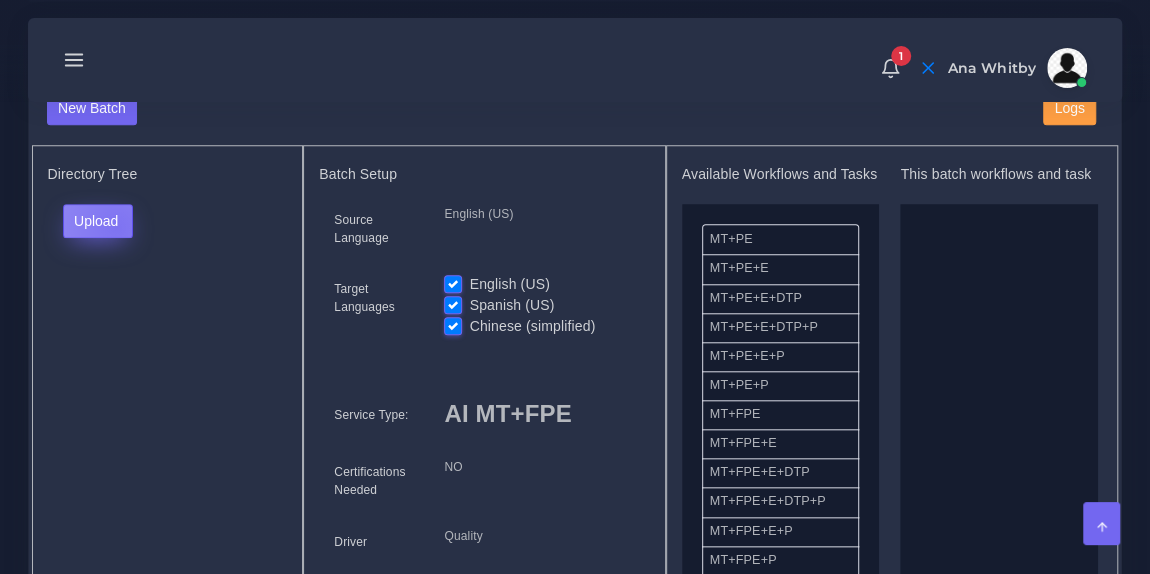 click on "Upload" at bounding box center [98, 221] 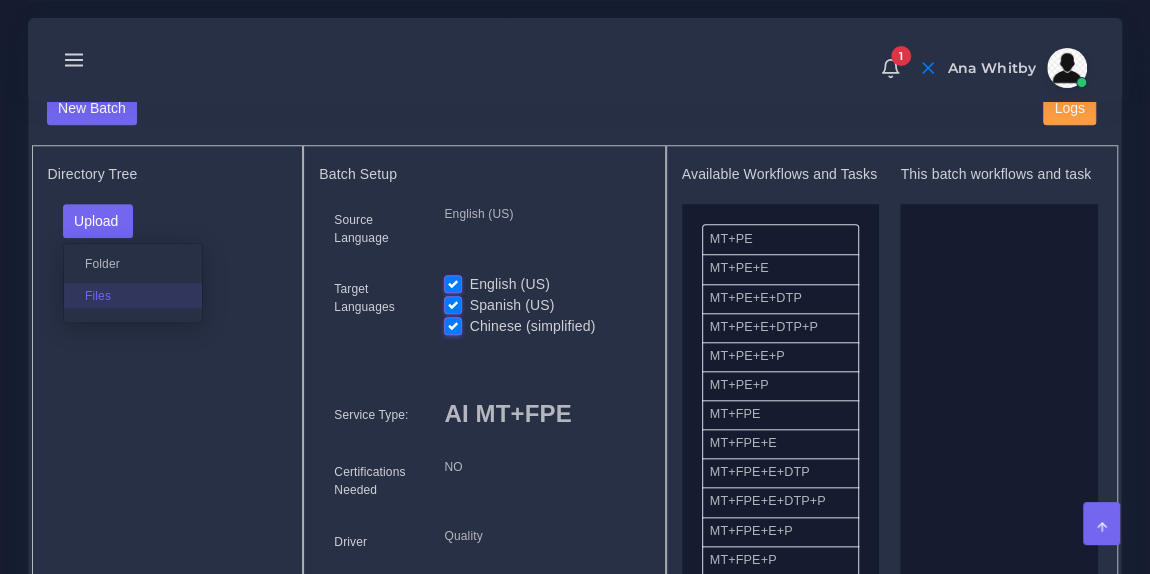 click on "Files" at bounding box center (133, 295) 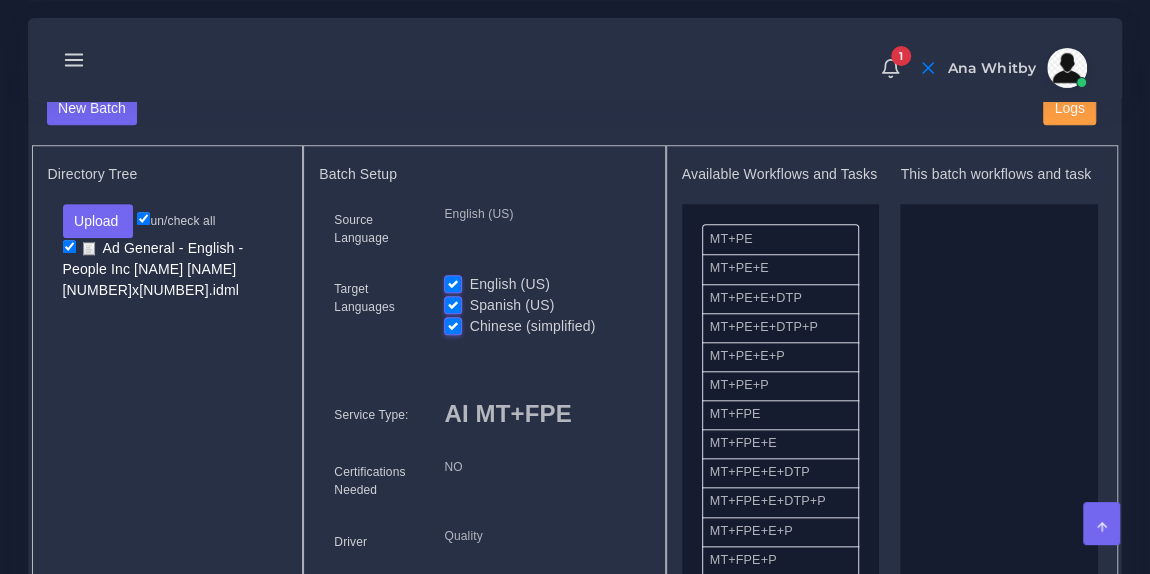 click on "English (US)" at bounding box center [510, 284] 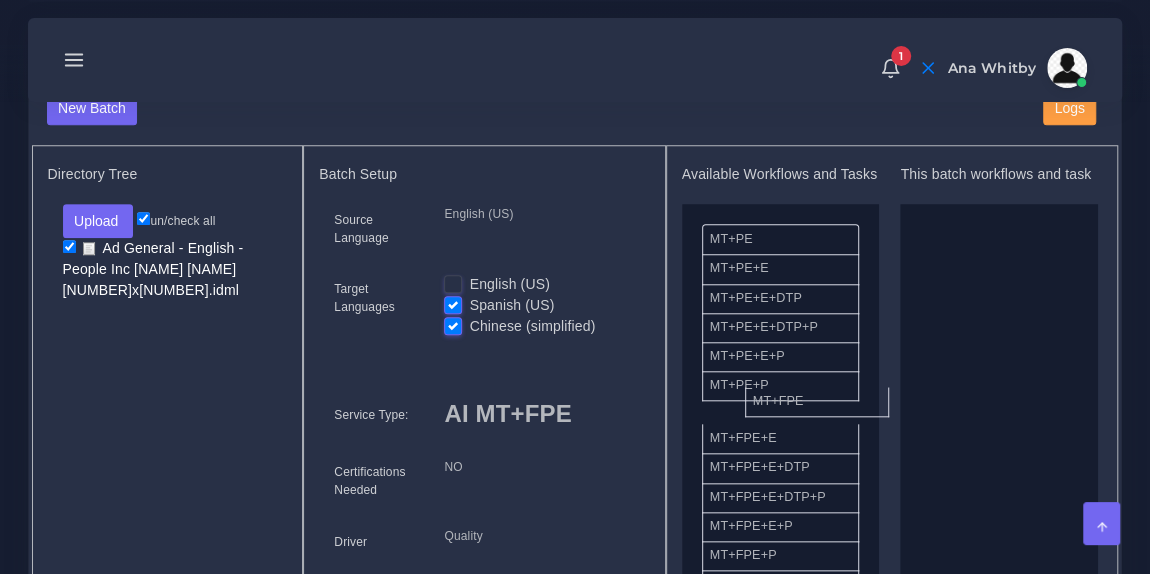 drag, startPoint x: 766, startPoint y: 429, endPoint x: 992, endPoint y: 327, distance: 247.95161 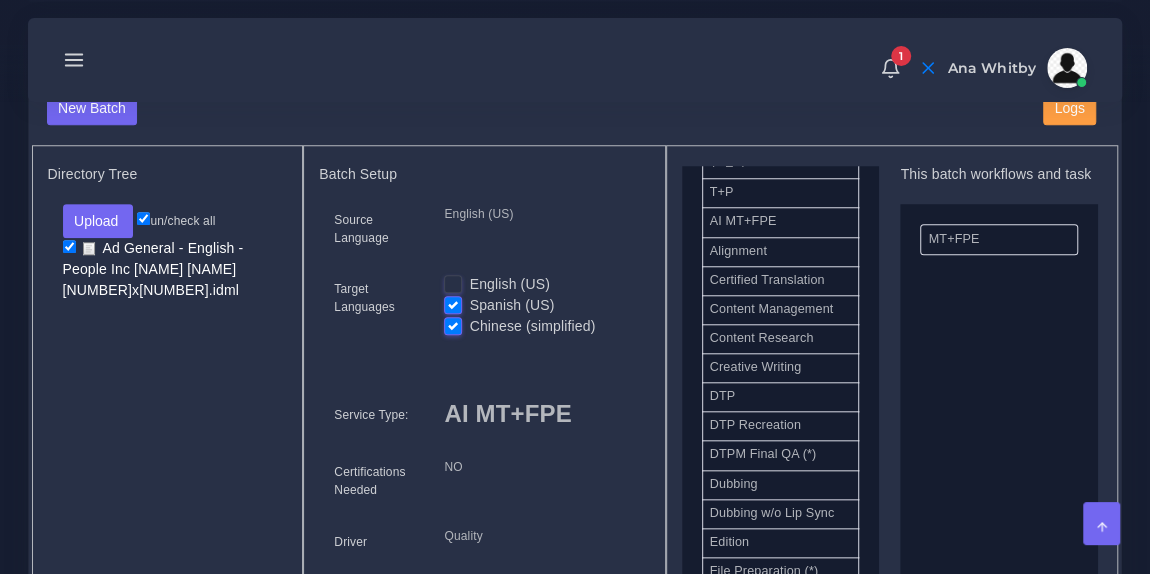 scroll, scrollTop: 519, scrollLeft: 0, axis: vertical 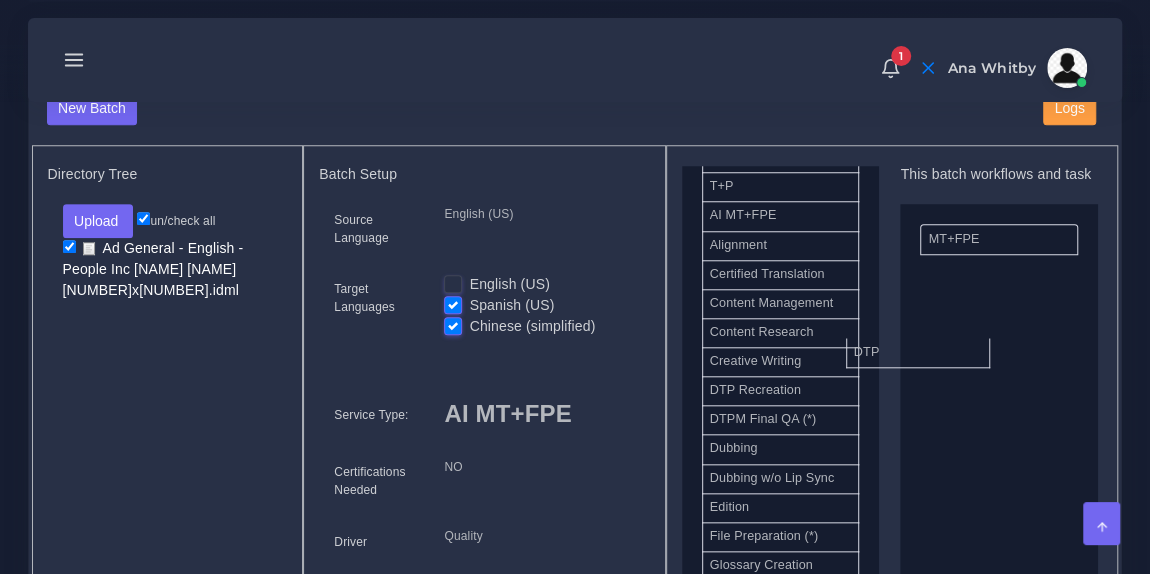 drag, startPoint x: 762, startPoint y: 394, endPoint x: 964, endPoint y: 333, distance: 211.00948 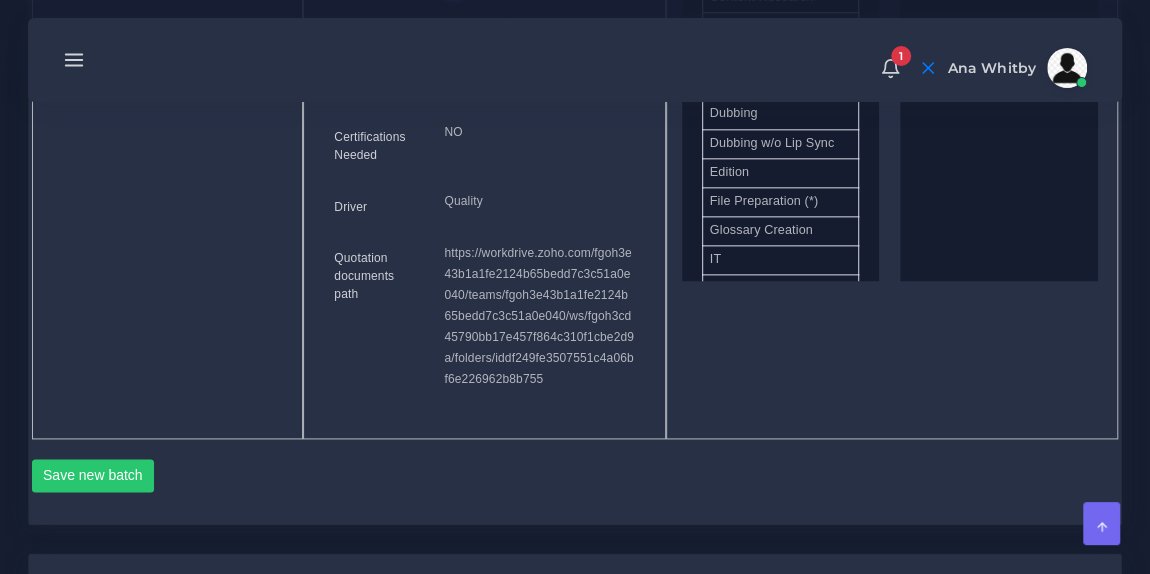 scroll, scrollTop: 1153, scrollLeft: 0, axis: vertical 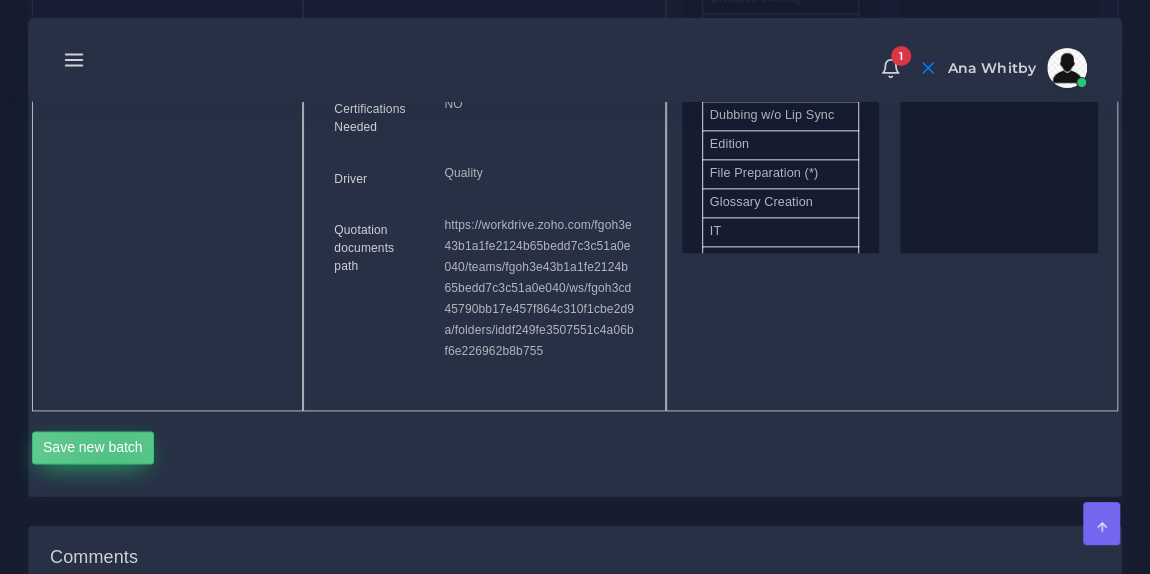 click on "Save new batch" at bounding box center [93, 448] 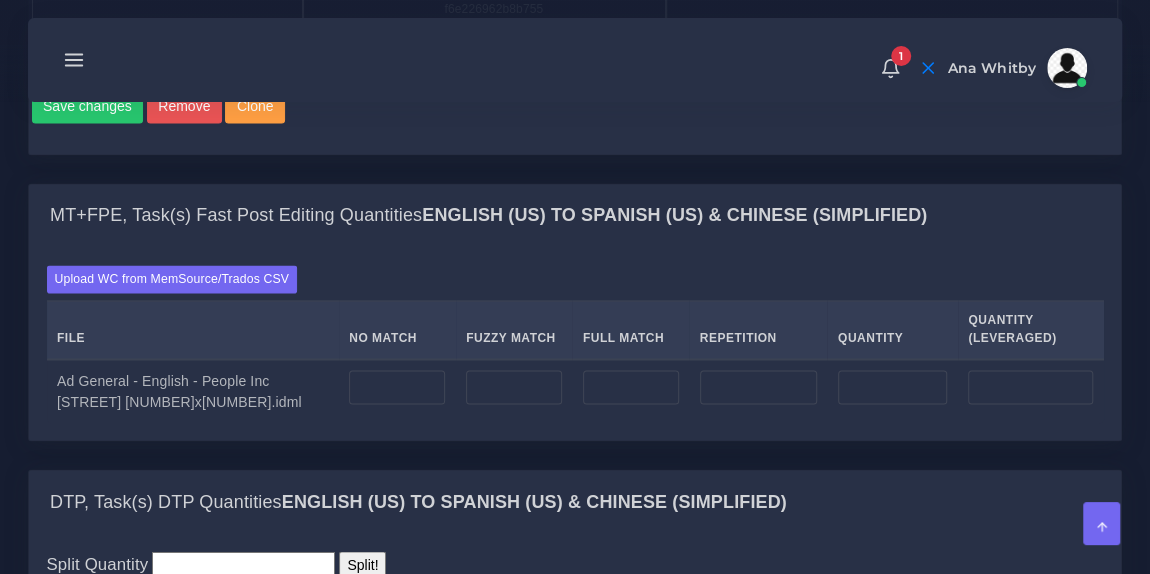 scroll, scrollTop: 1569, scrollLeft: 0, axis: vertical 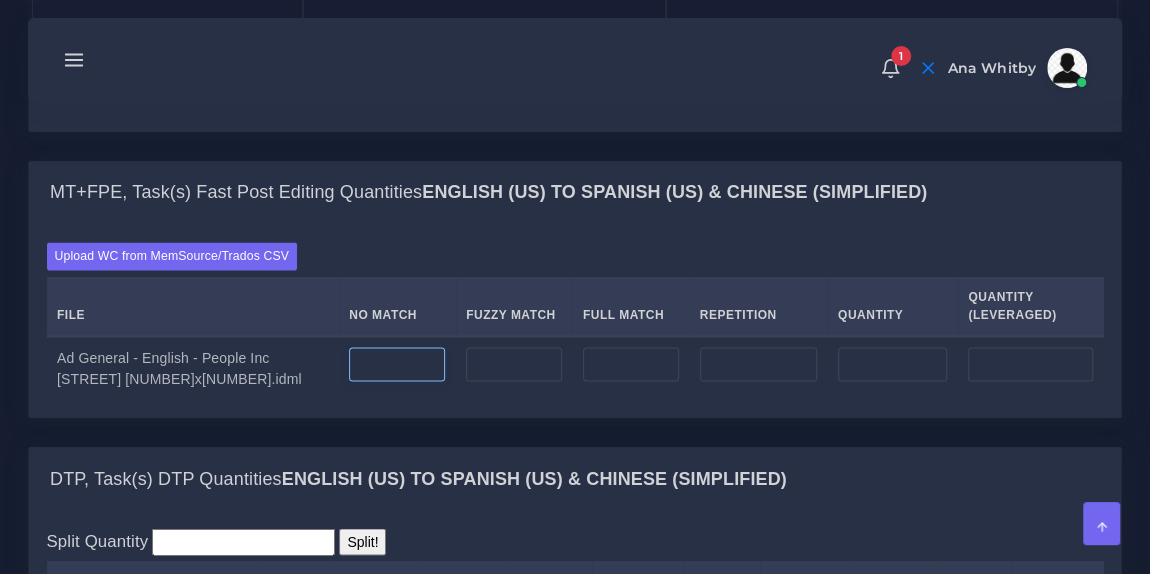 click at bounding box center (397, 364) 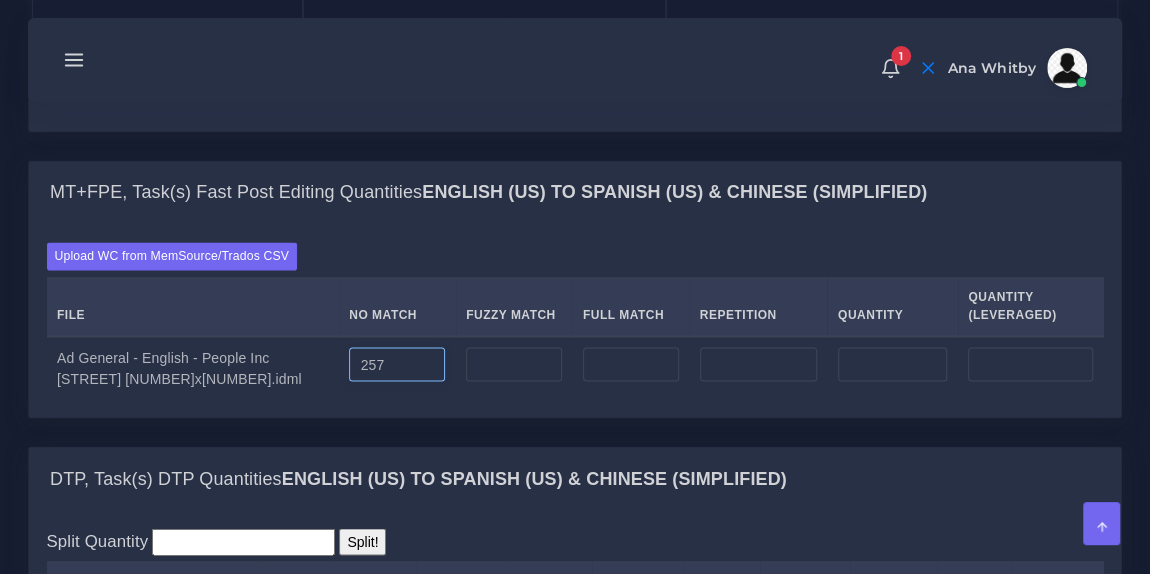 type on "257" 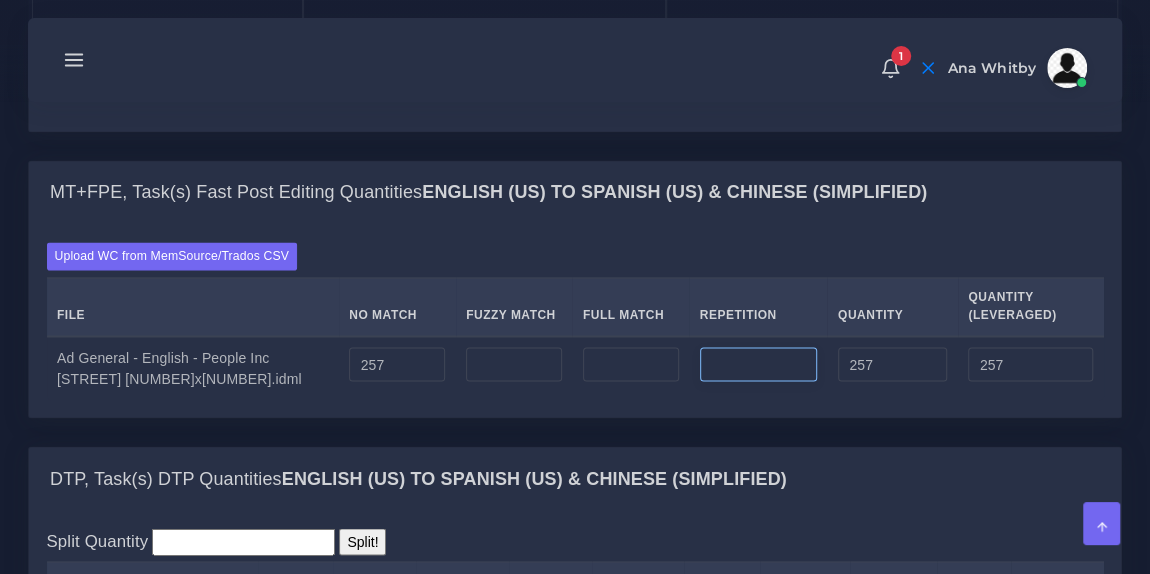 click at bounding box center (758, 364) 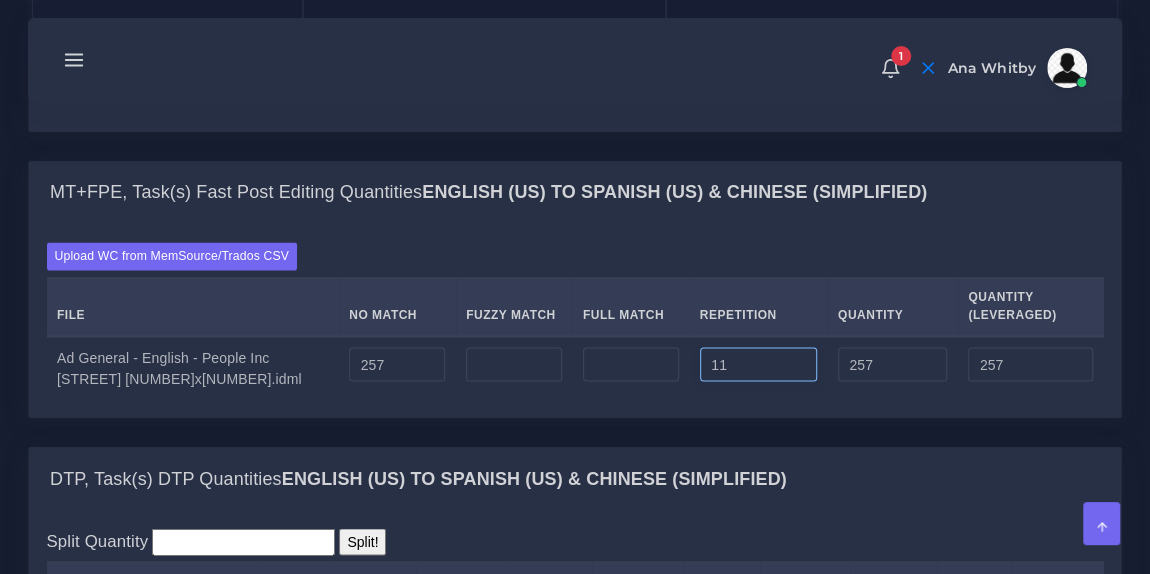 type on "11" 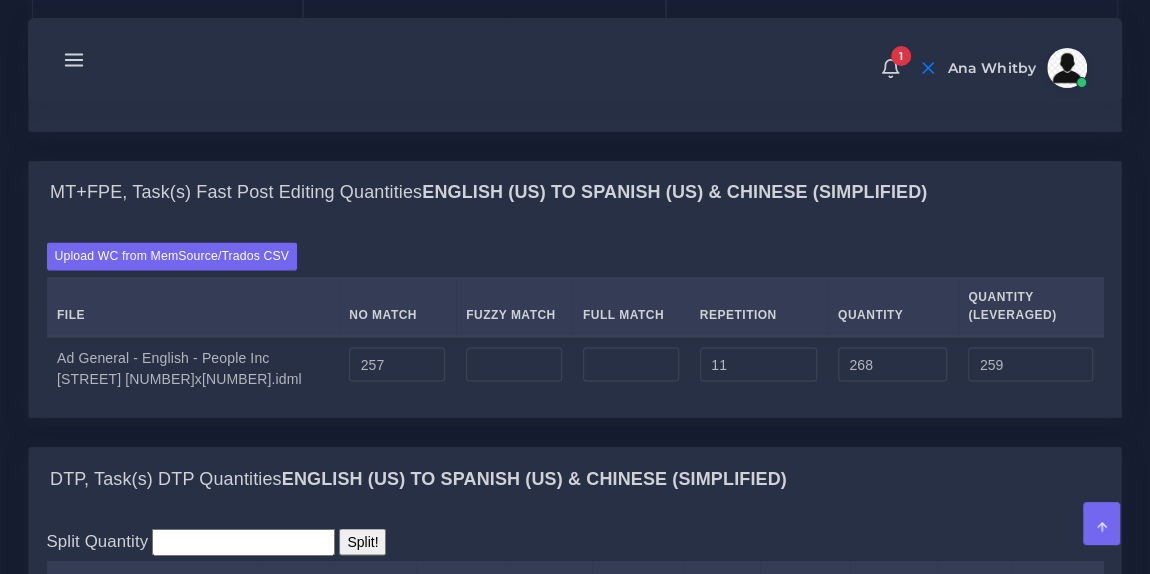 click on "Upload WC from MemSource/Trados CSV
File
No Match
Fuzzy Match
Full Match
Repetition
Quantity
Quantity (Leveraged)
257" at bounding box center (575, 320) 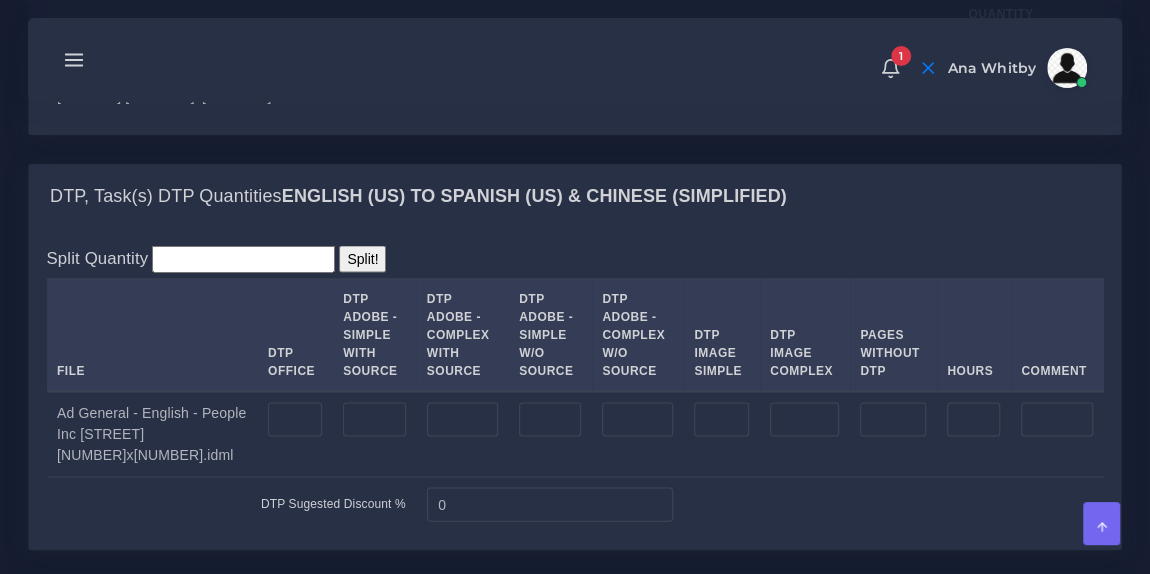 scroll, scrollTop: 1854, scrollLeft: 0, axis: vertical 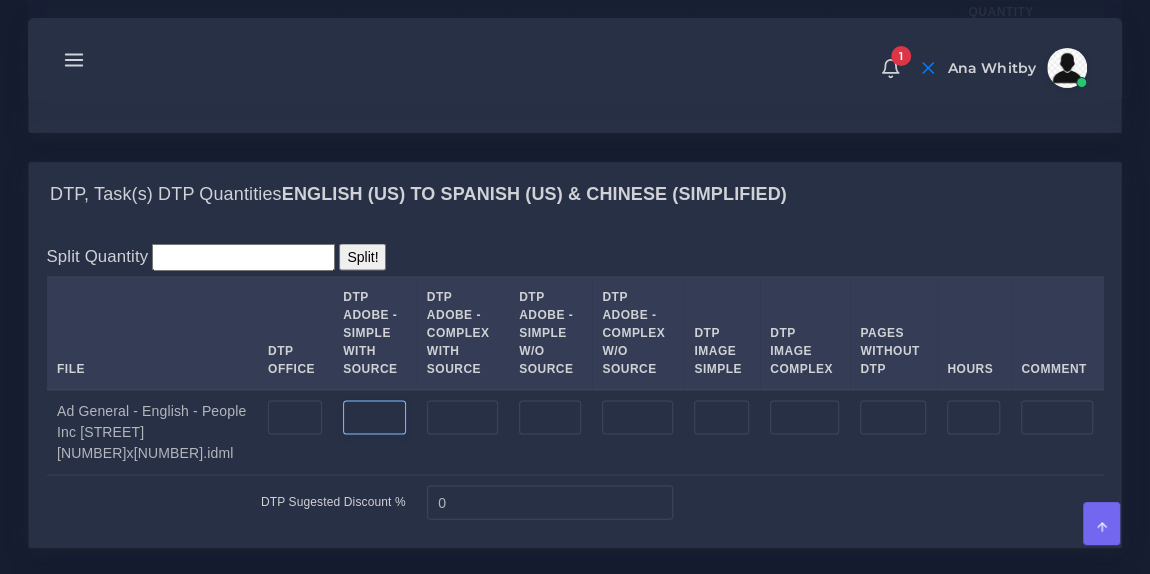 click at bounding box center (374, 417) 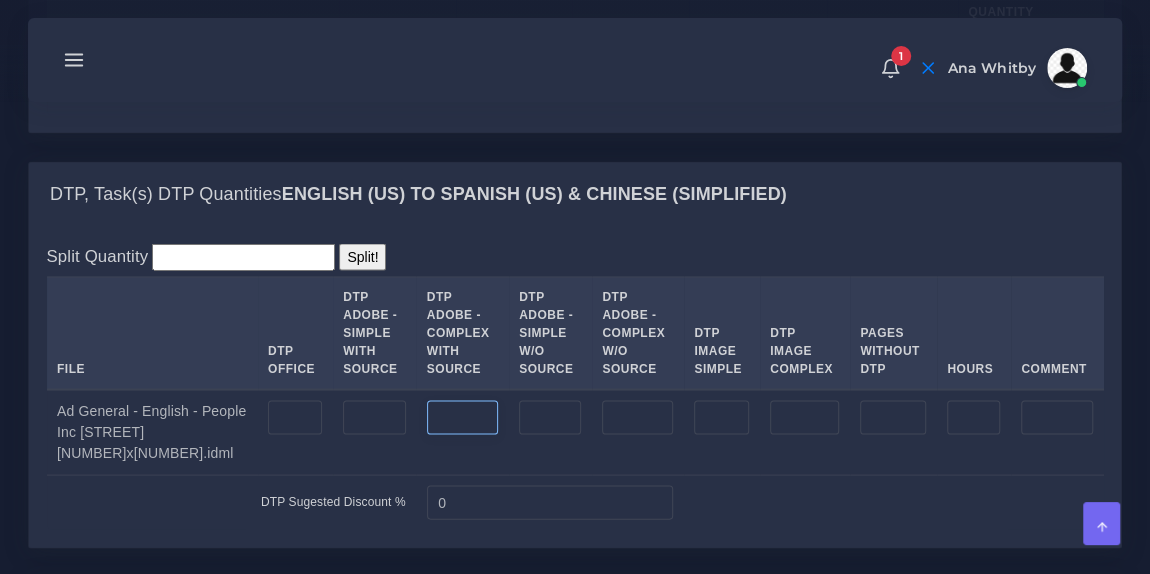 click at bounding box center [462, 417] 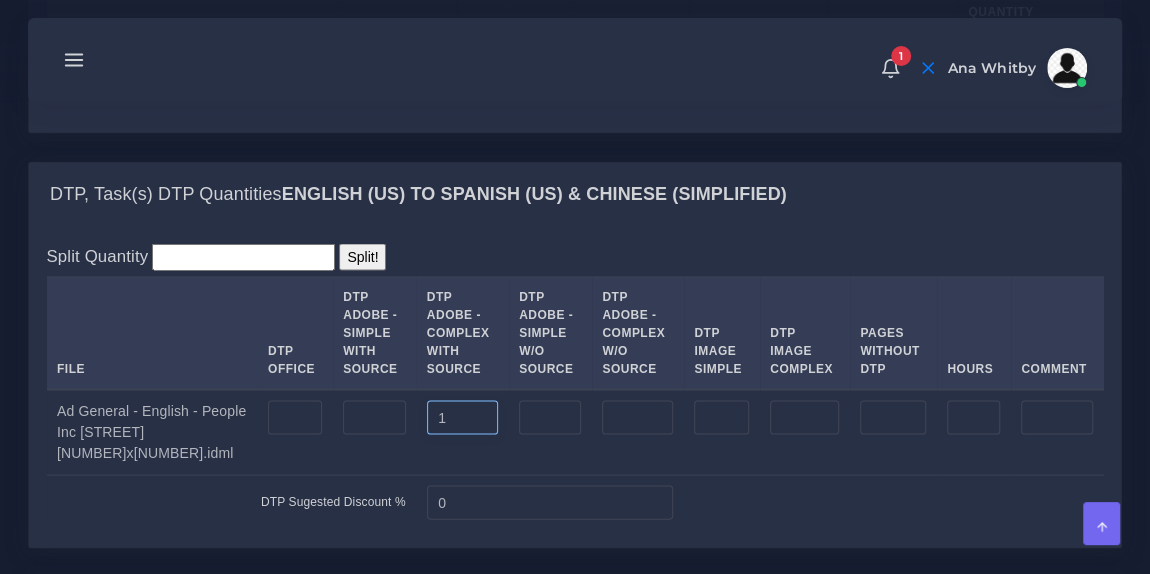 type on "1" 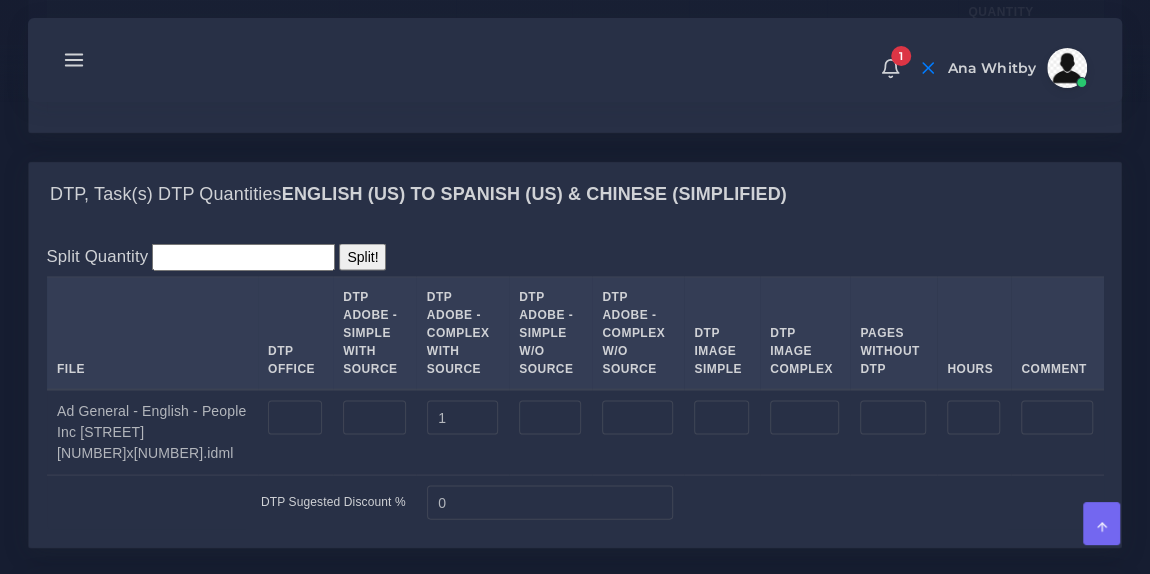 click on "1" at bounding box center [462, 432] 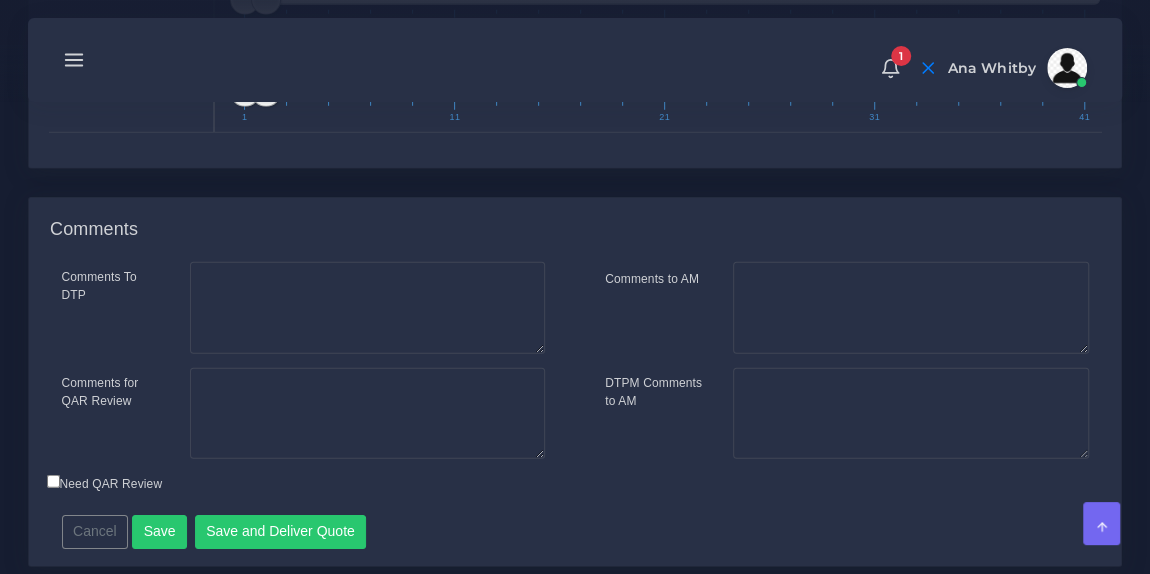 scroll, scrollTop: 2861, scrollLeft: 0, axis: vertical 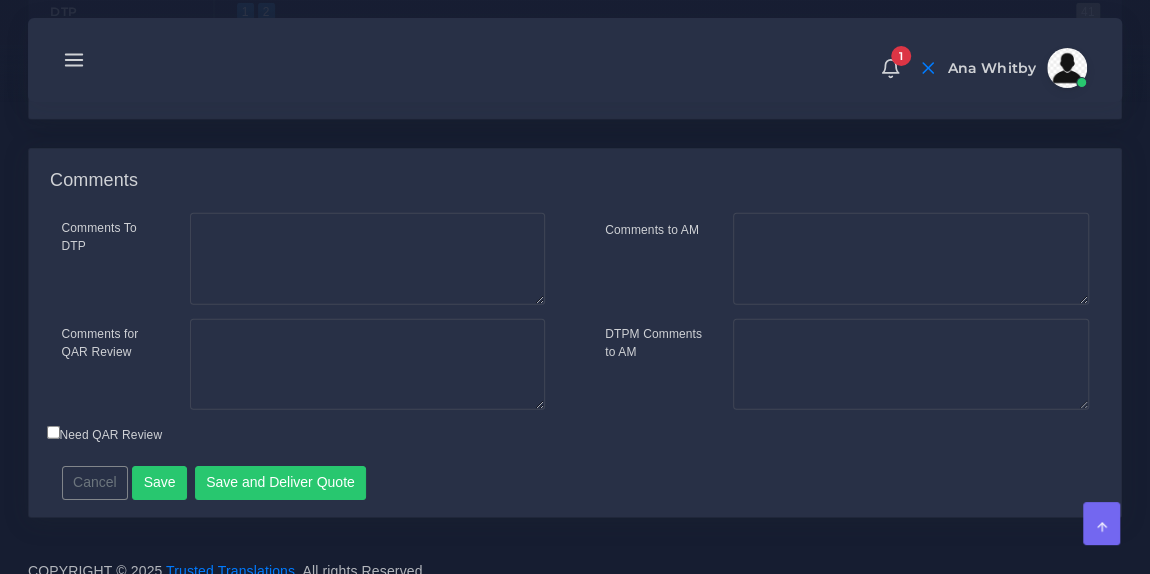 click on "Comments To DTP
Comments for QAR Review
Cancel" at bounding box center (575, 365) 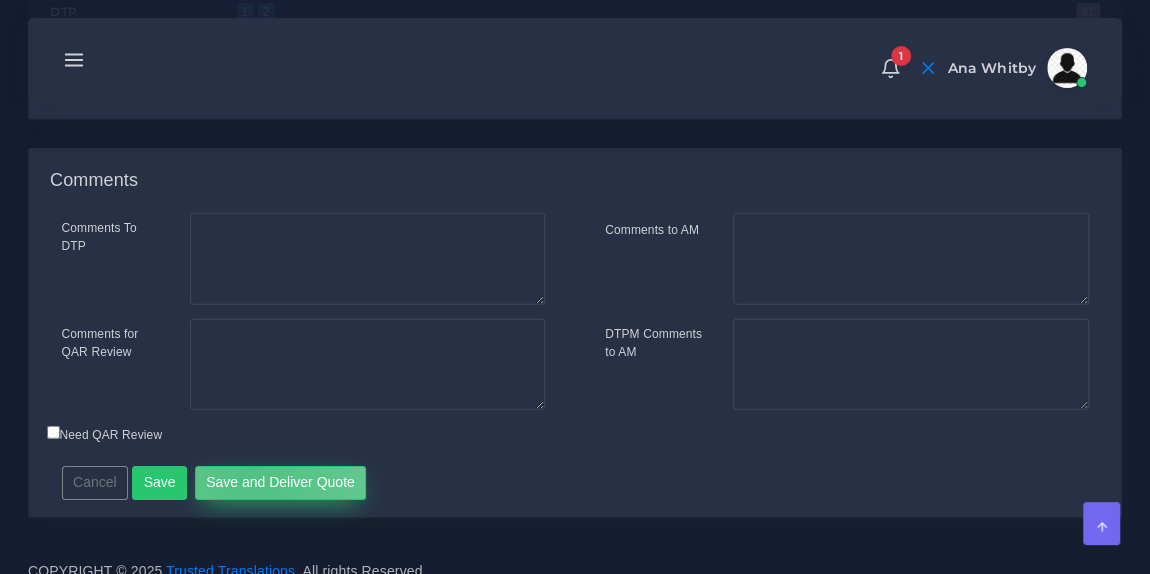 click on "Save and  Deliver Quote" at bounding box center (281, 483) 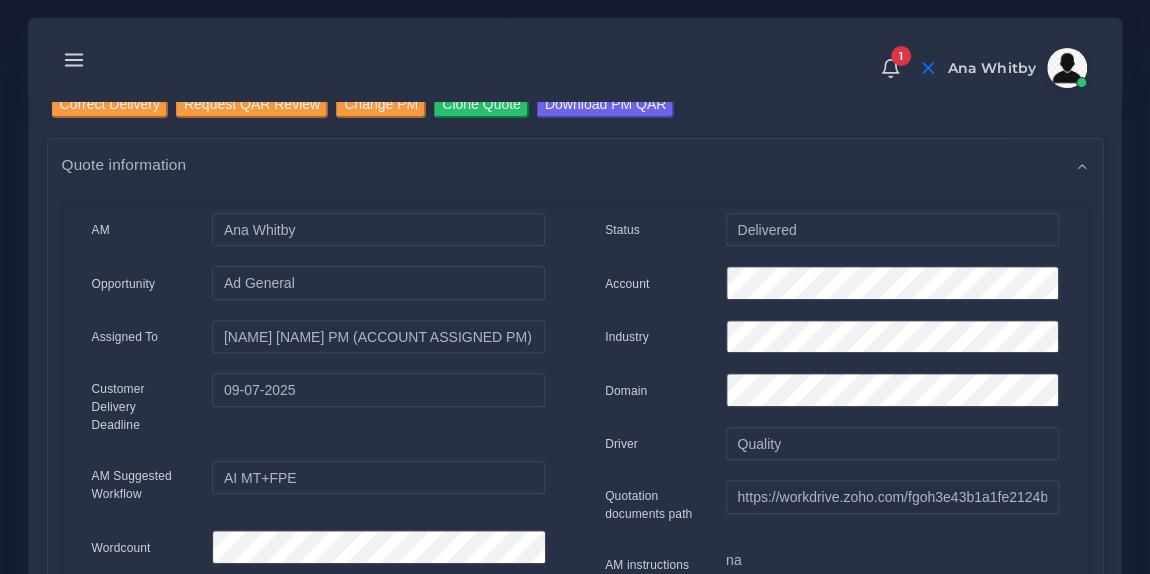scroll, scrollTop: 265, scrollLeft: 0, axis: vertical 